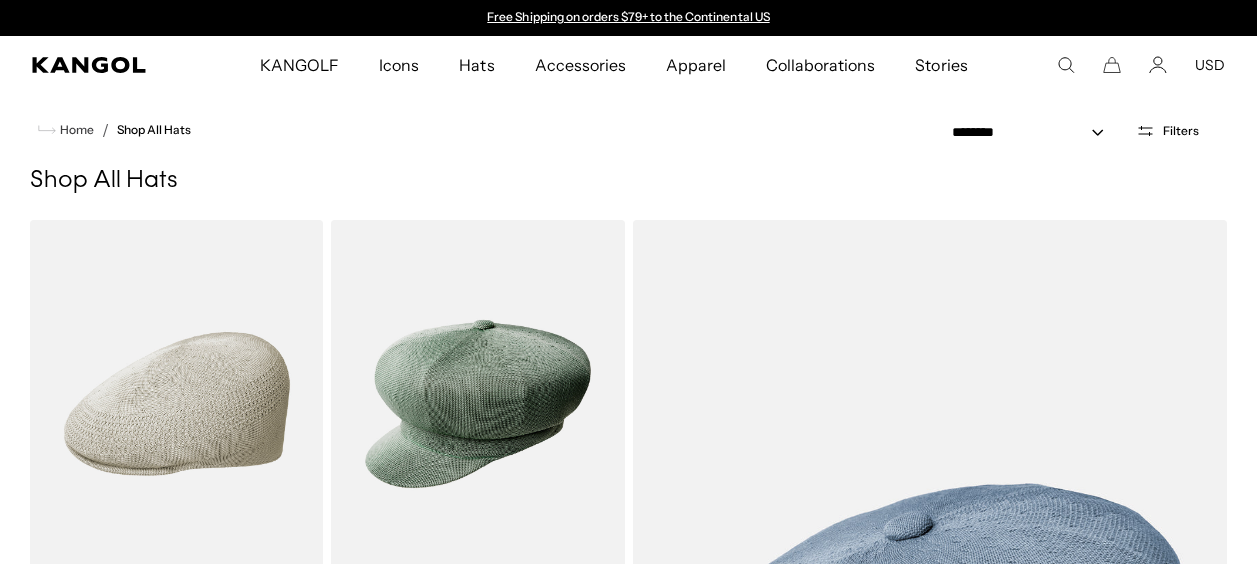 scroll, scrollTop: 0, scrollLeft: 0, axis: both 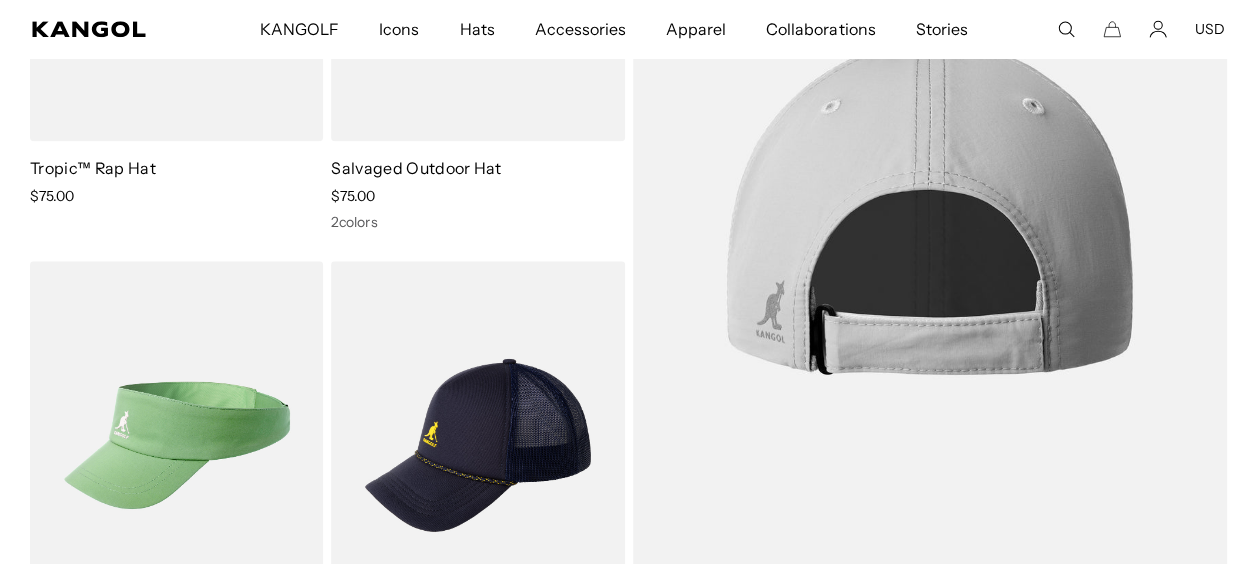 click at bounding box center (930, 201) 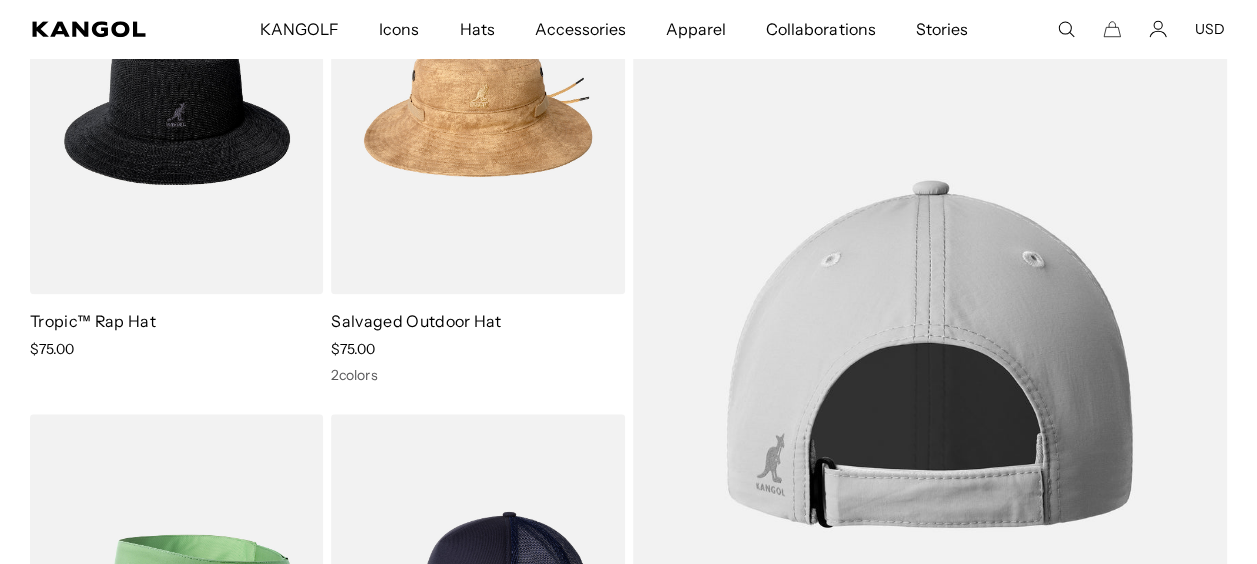 scroll, scrollTop: 8338, scrollLeft: 0, axis: vertical 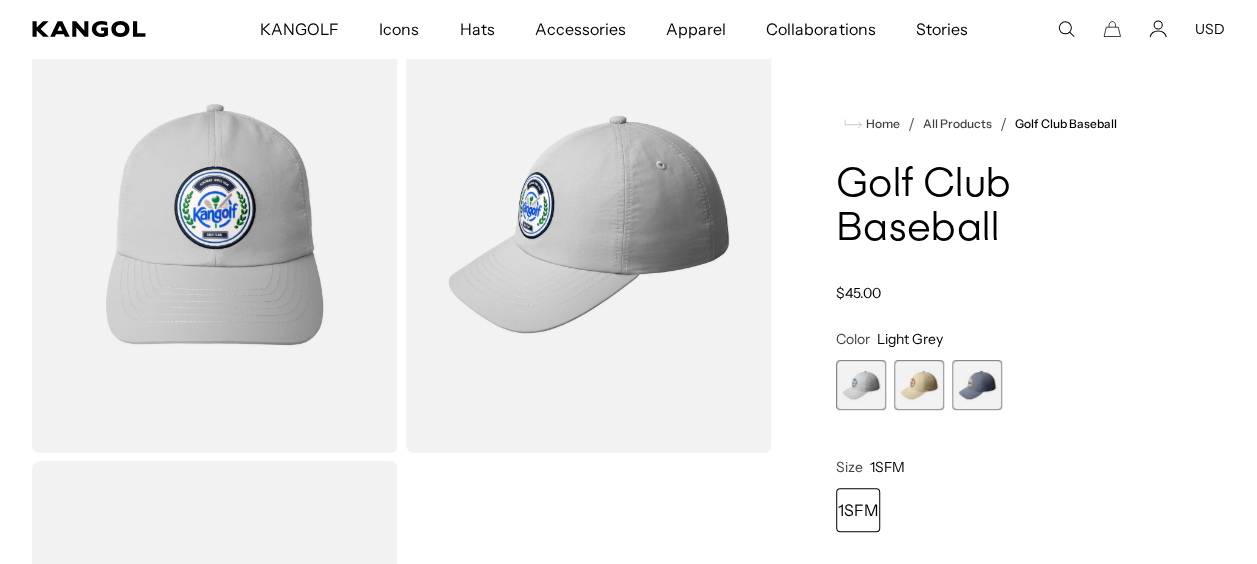 click at bounding box center (977, 385) 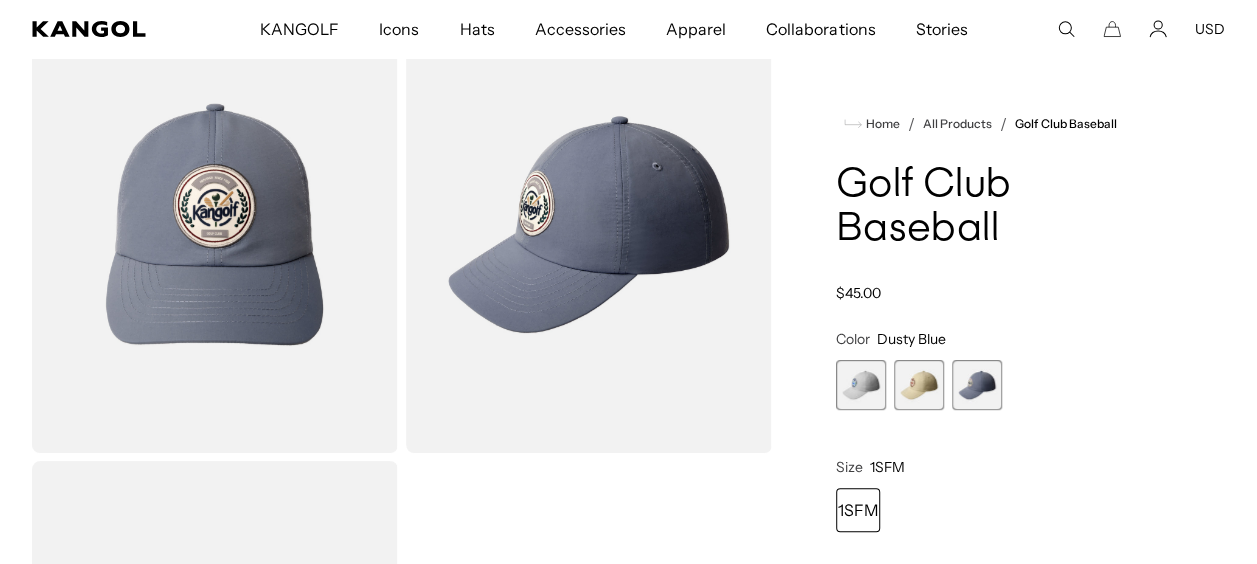 scroll, scrollTop: 0, scrollLeft: 412, axis: horizontal 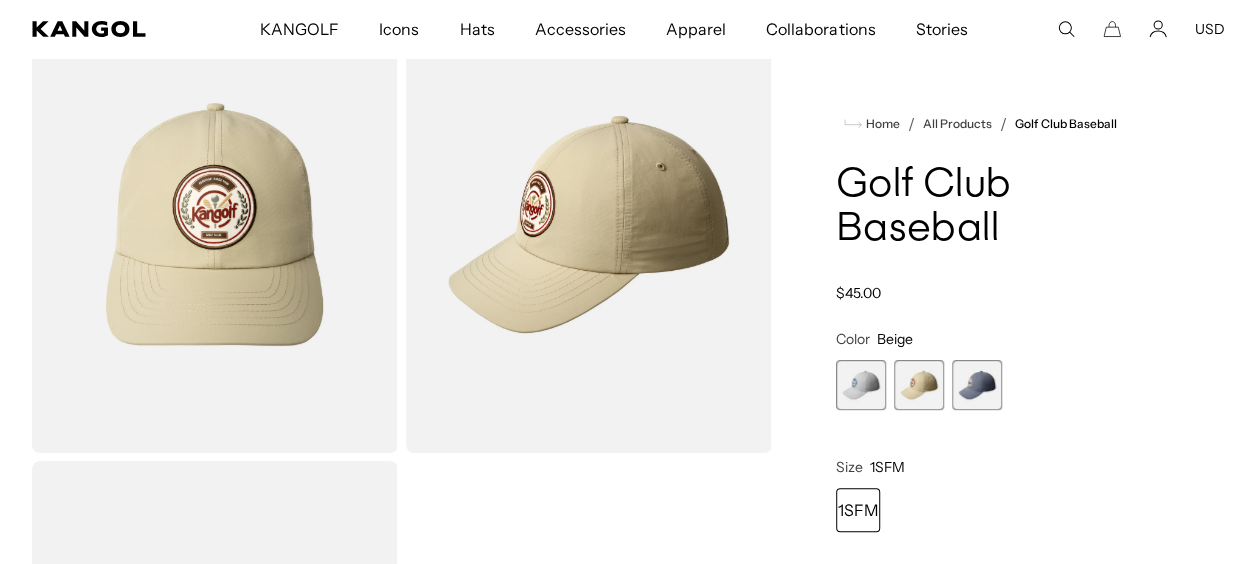 click at bounding box center [861, 385] 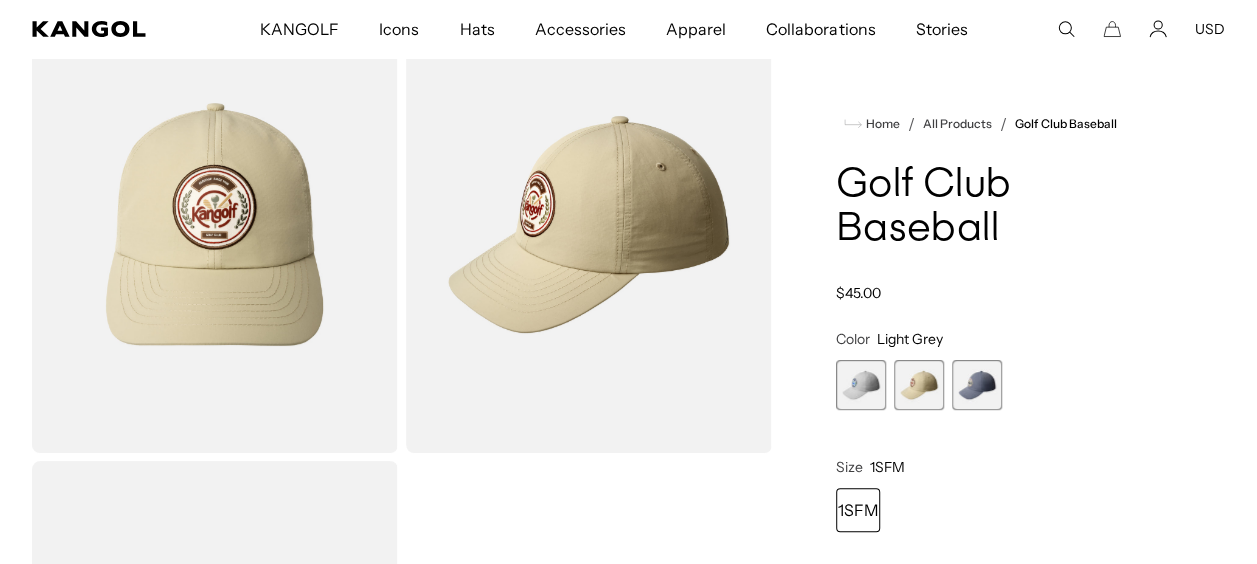 scroll, scrollTop: 0, scrollLeft: 0, axis: both 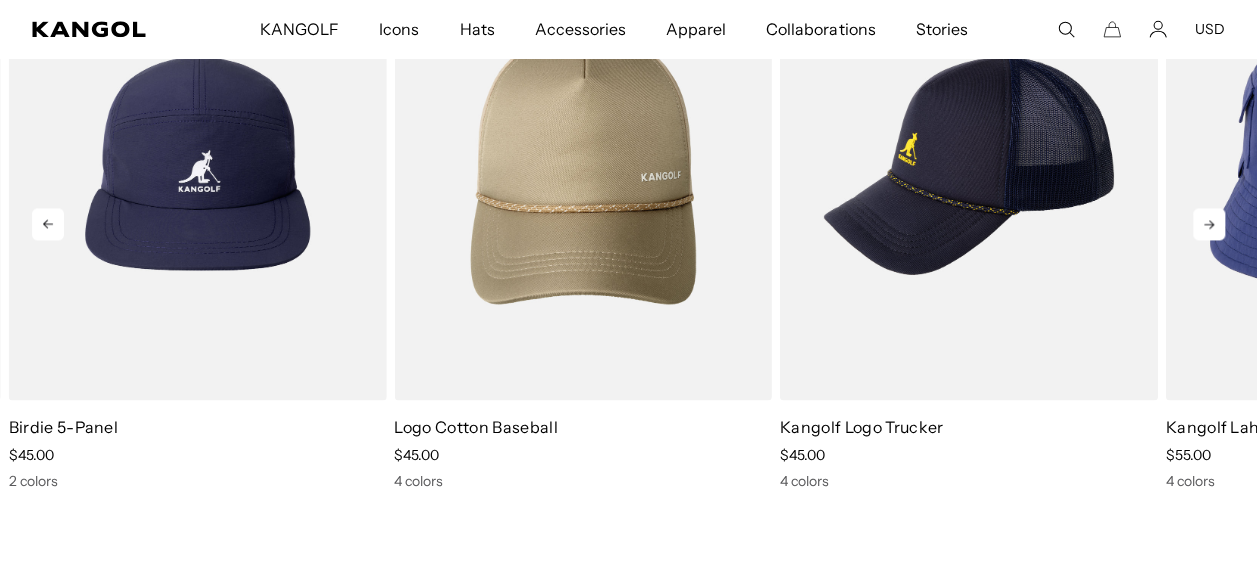 drag, startPoint x: 846, startPoint y: 389, endPoint x: 1212, endPoint y: 229, distance: 399.4446 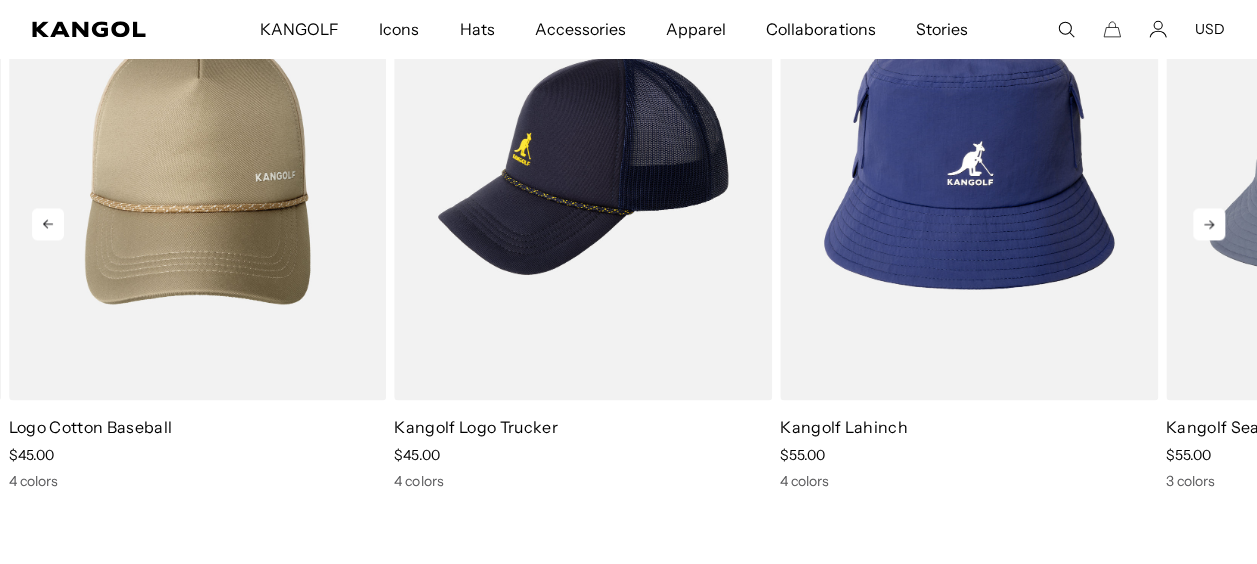 scroll, scrollTop: 0, scrollLeft: 412, axis: horizontal 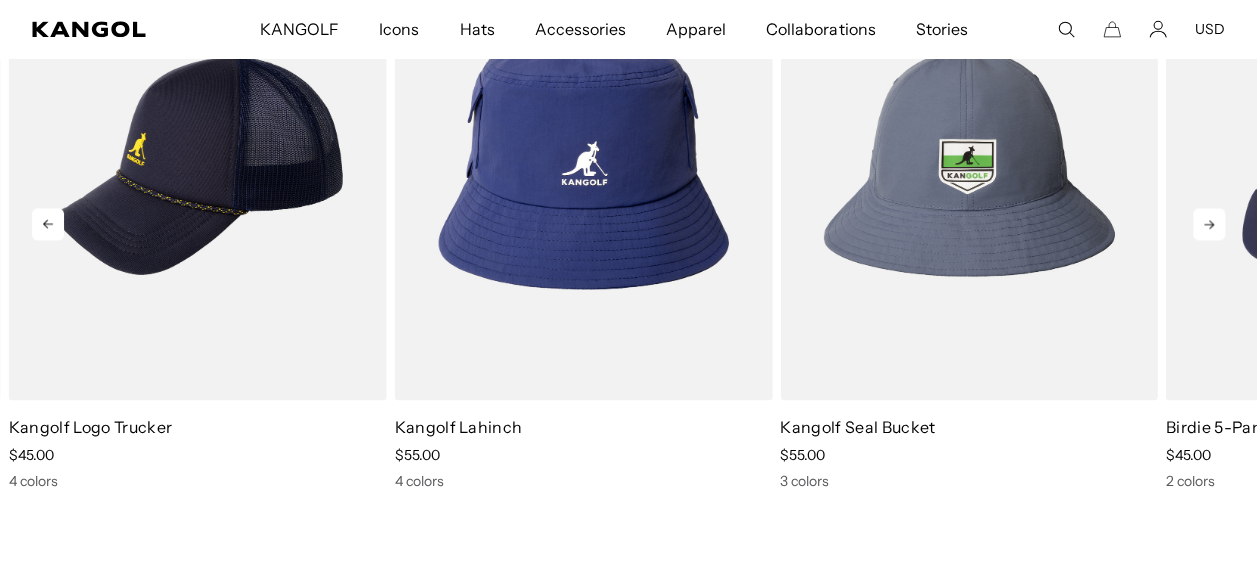 click 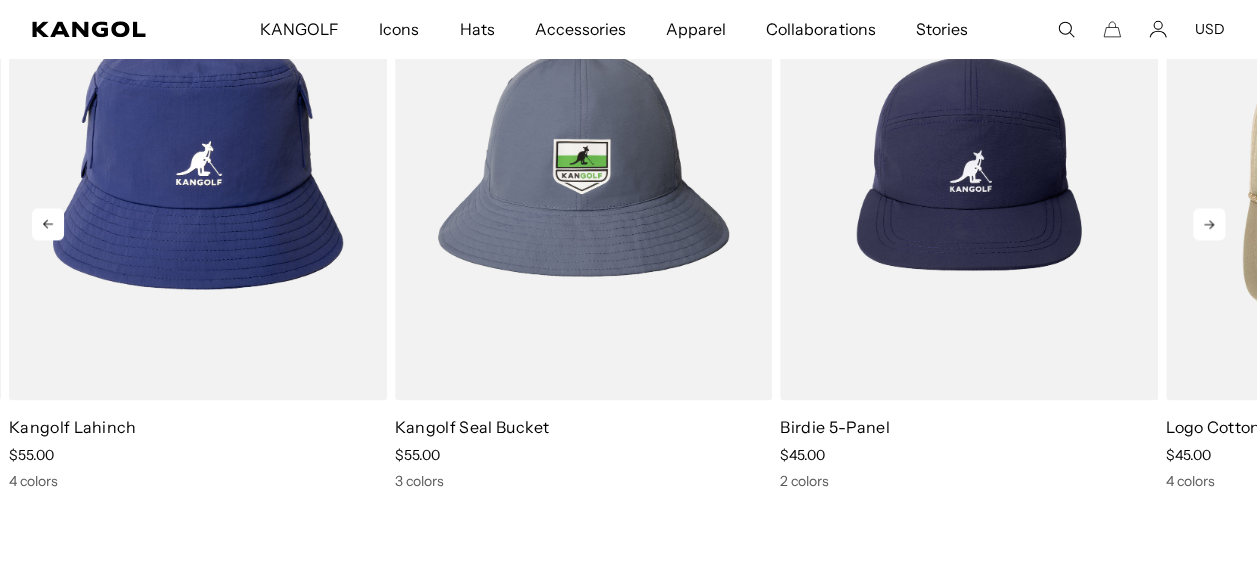 click 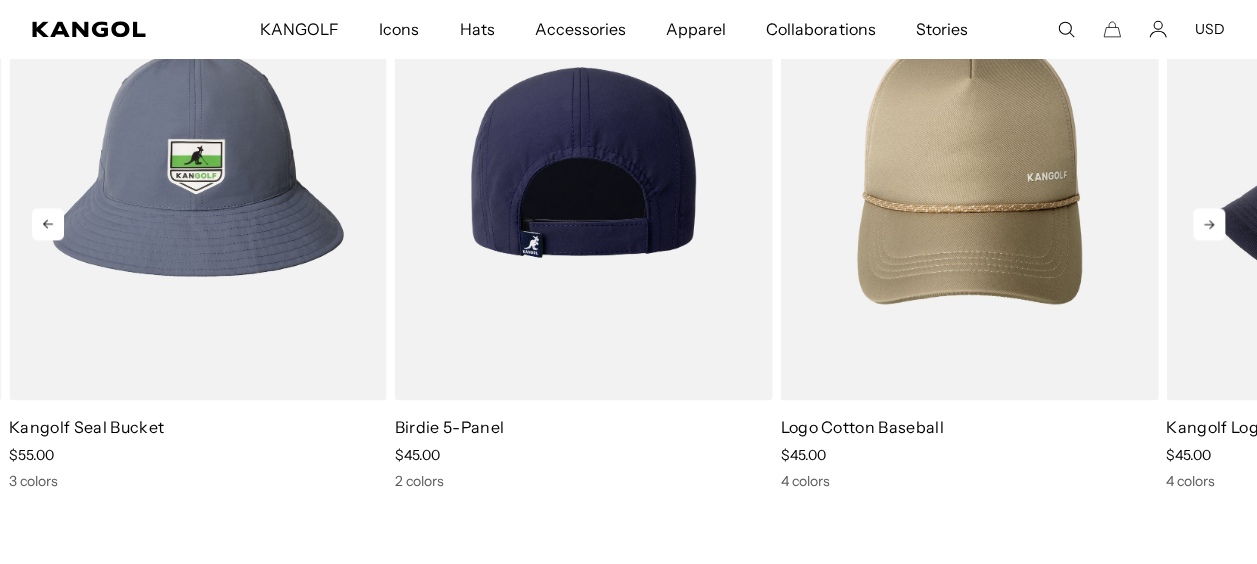 scroll, scrollTop: 0, scrollLeft: 412, axis: horizontal 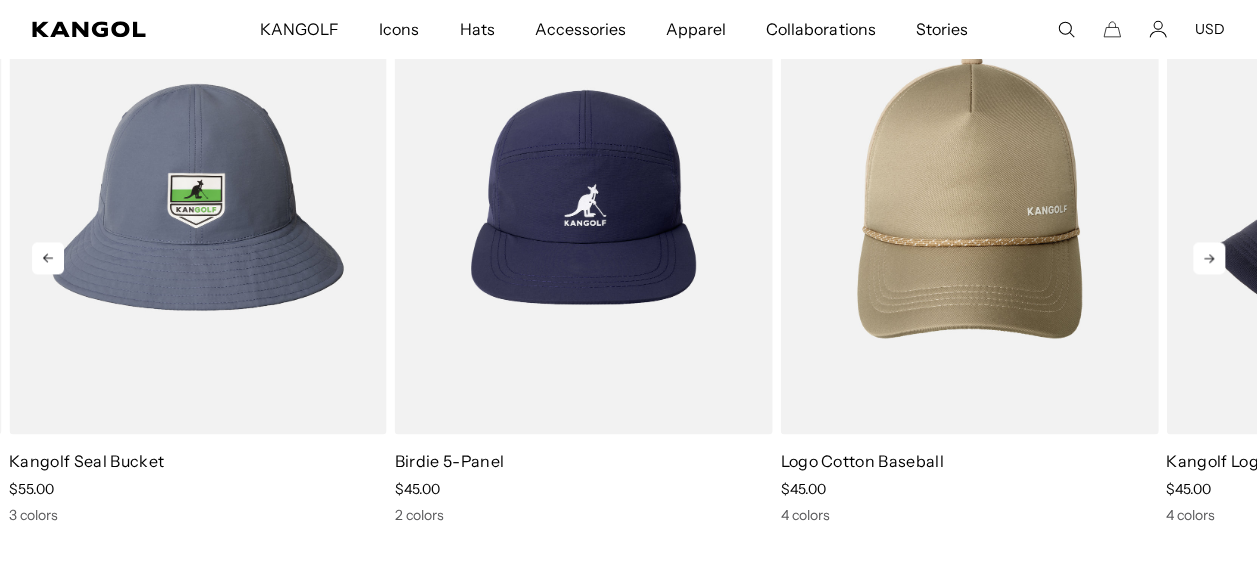 click 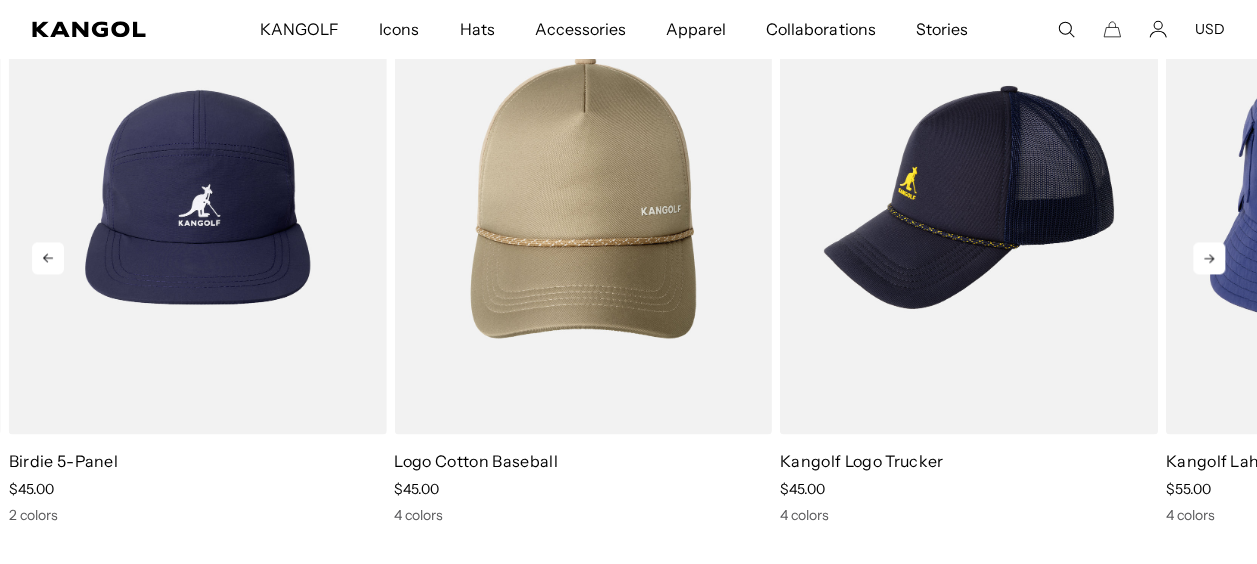 click 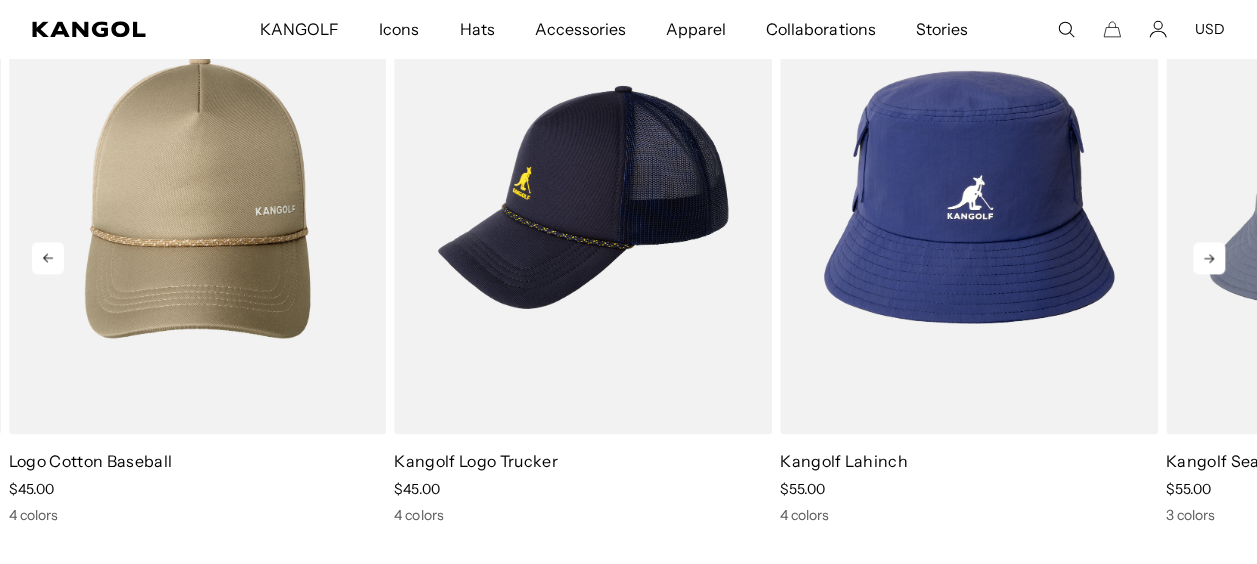 click 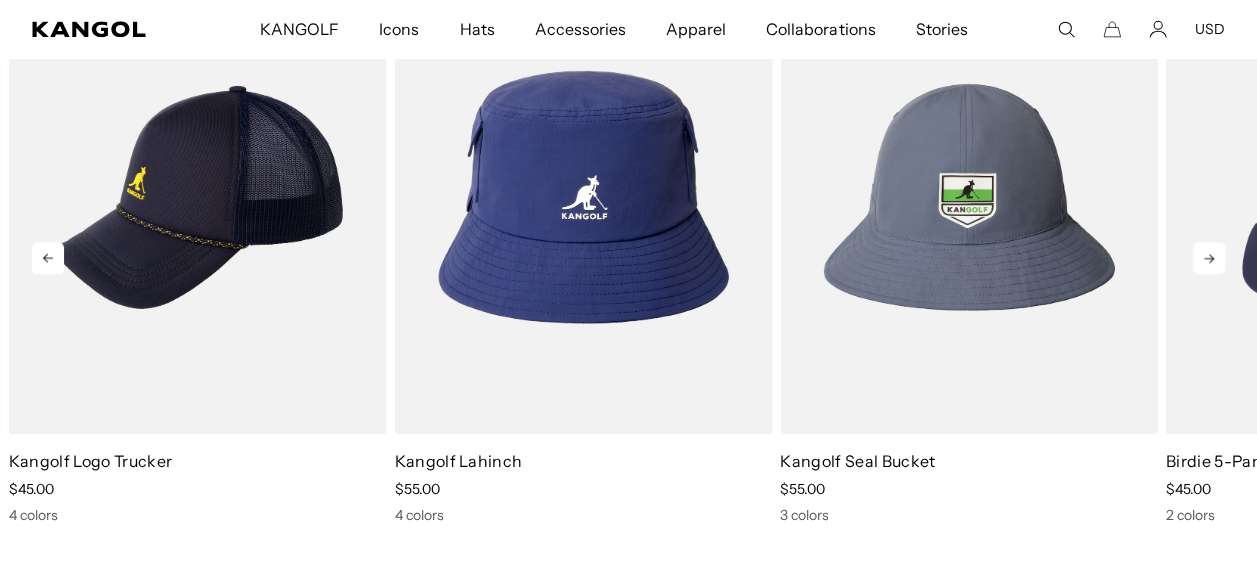 scroll, scrollTop: 0, scrollLeft: 412, axis: horizontal 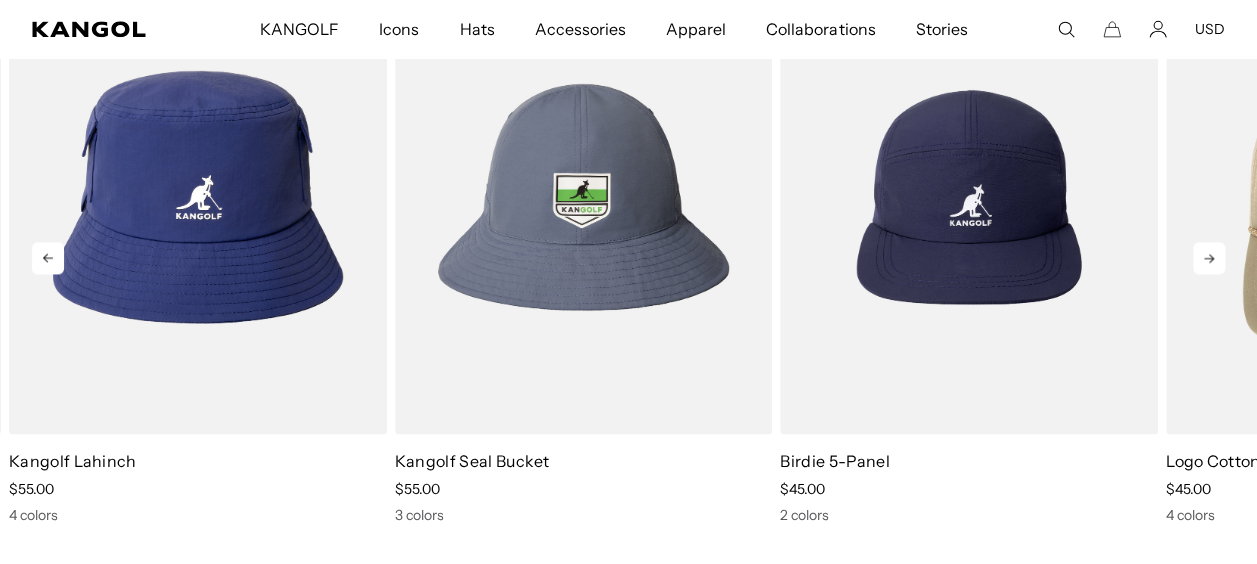 click 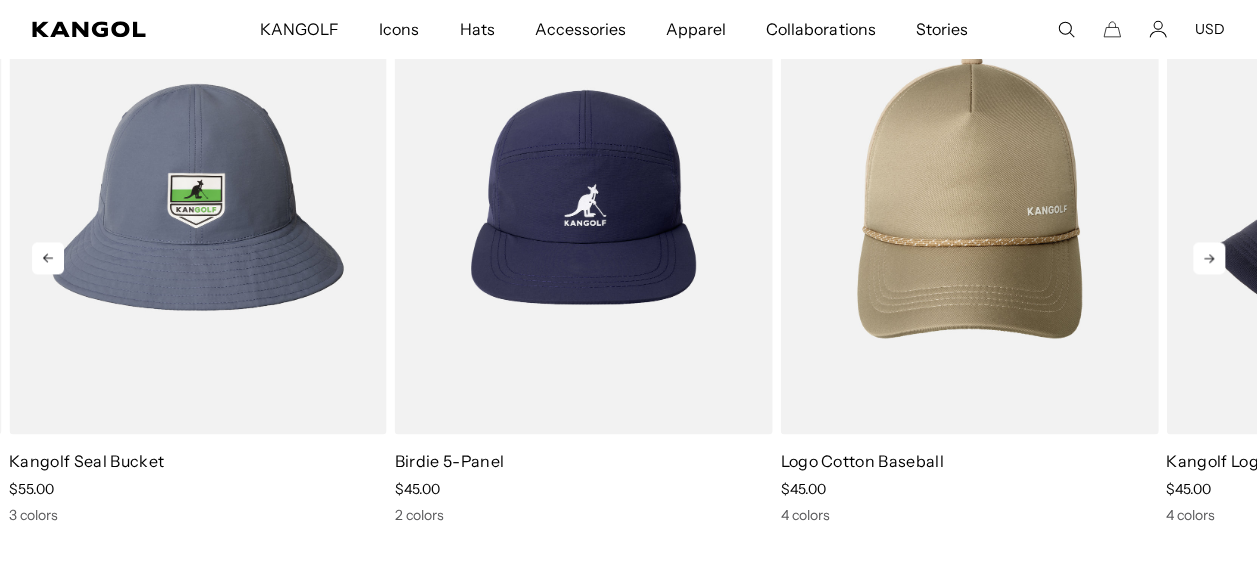scroll, scrollTop: 0, scrollLeft: 0, axis: both 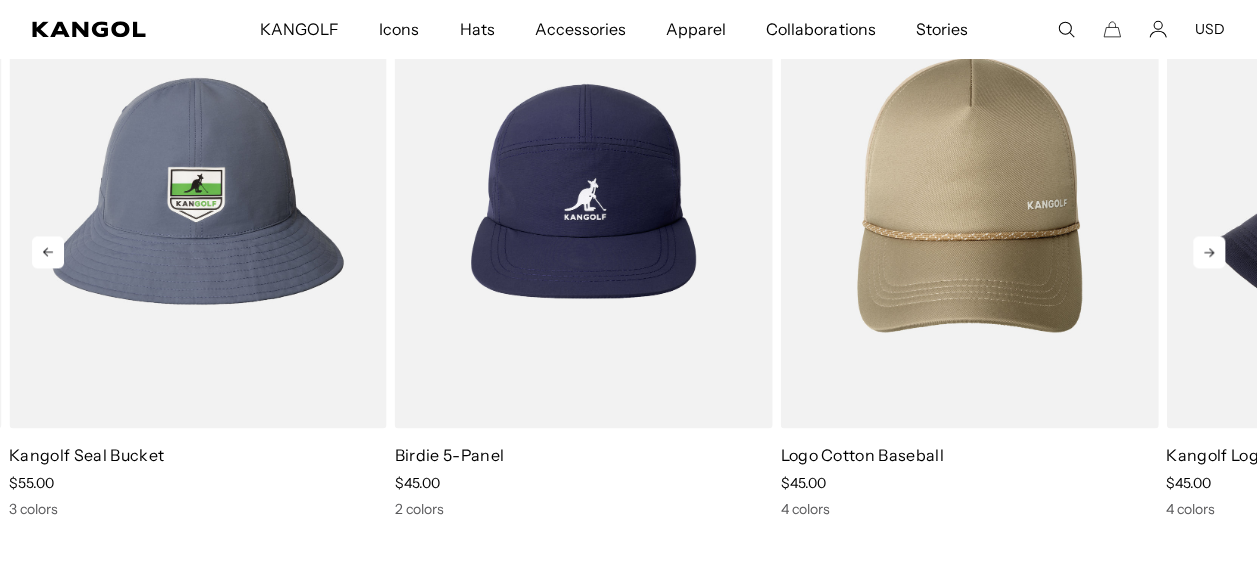 click 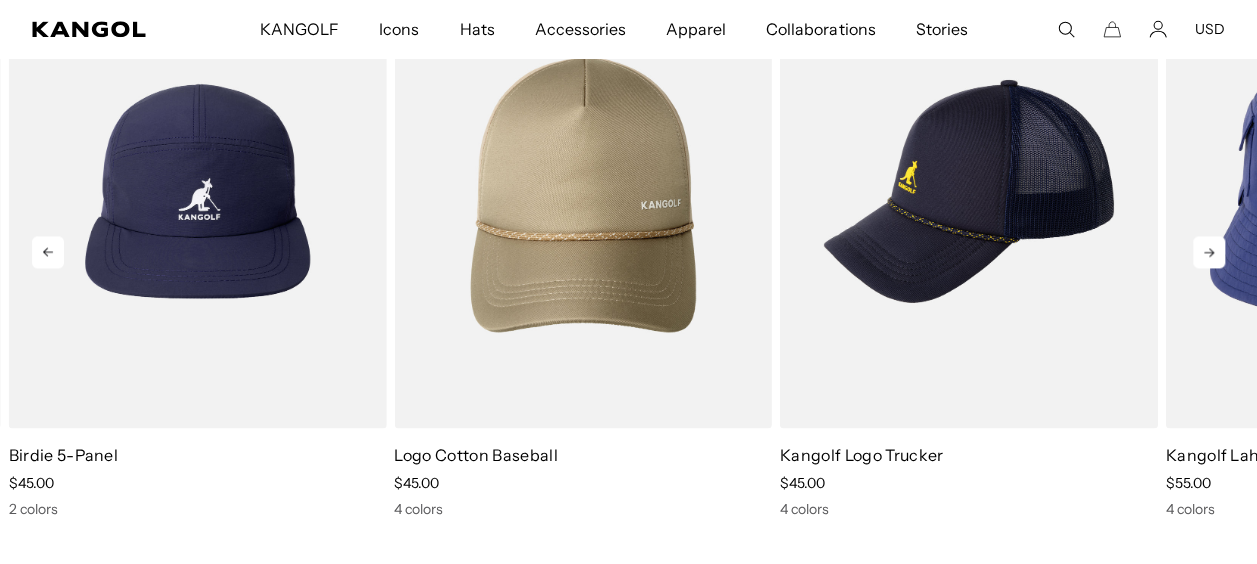 click 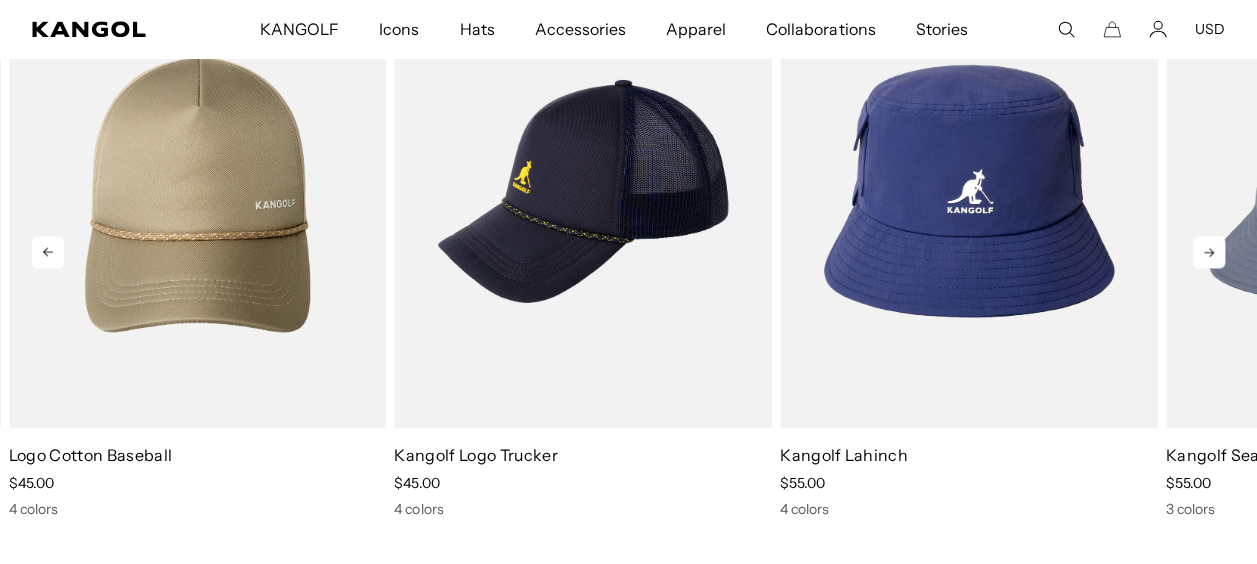 scroll, scrollTop: 0, scrollLeft: 0, axis: both 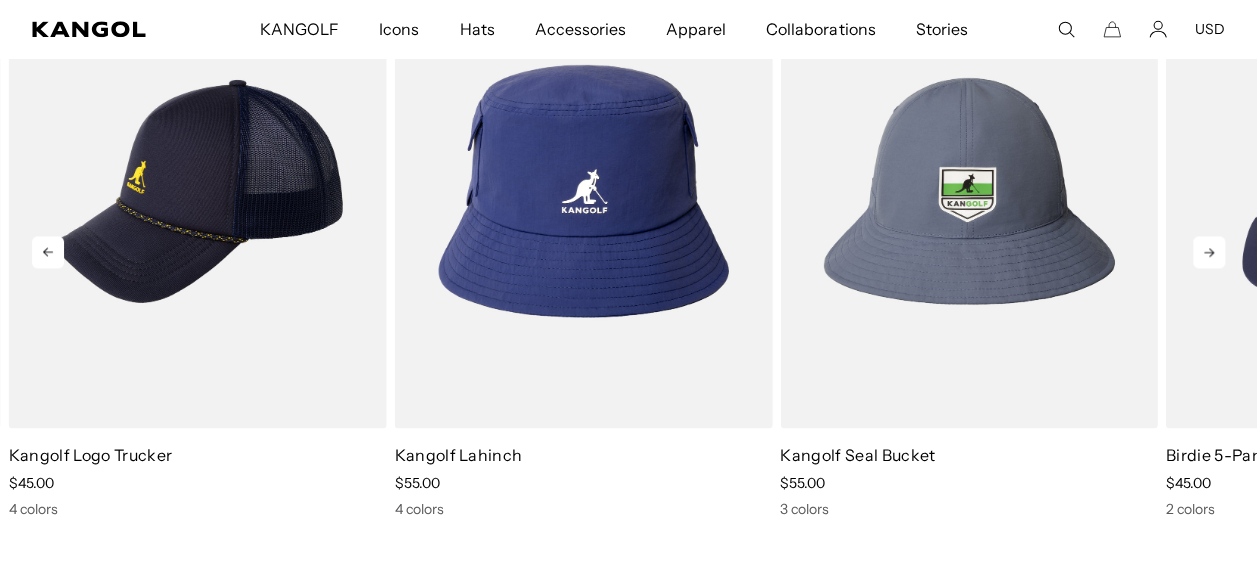 click 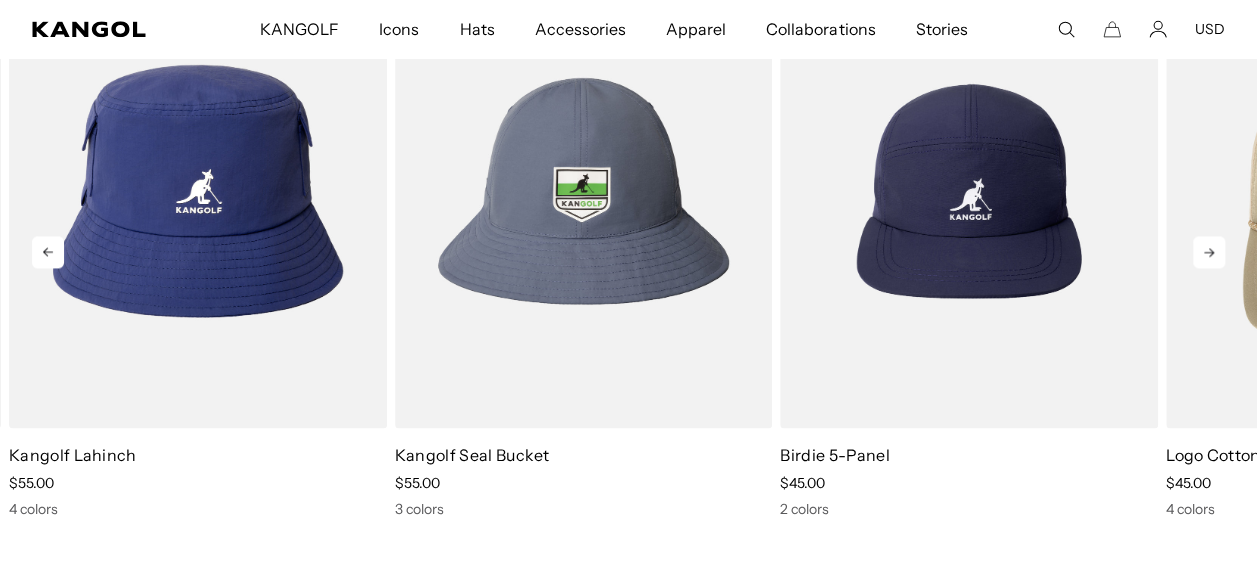 click 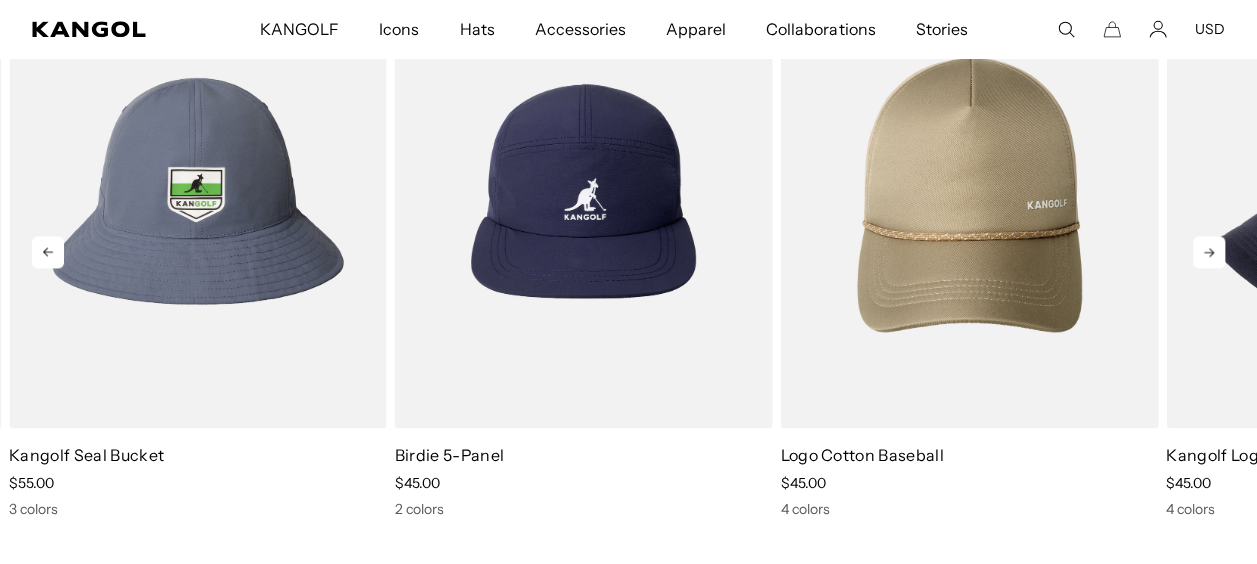 scroll, scrollTop: 0, scrollLeft: 412, axis: horizontal 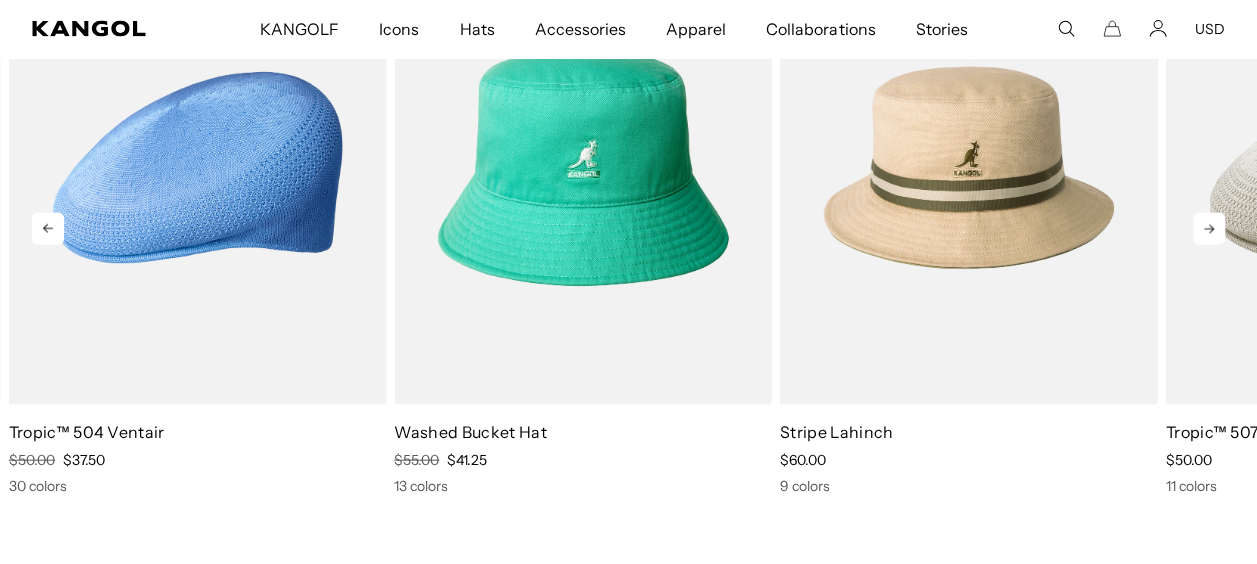 click 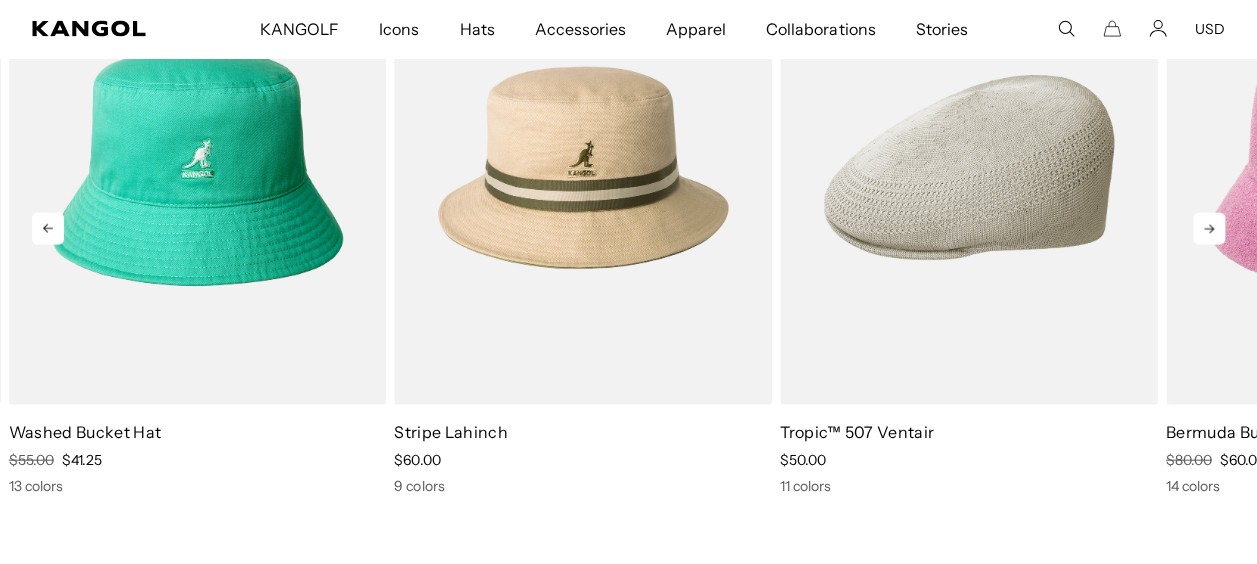 scroll, scrollTop: 0, scrollLeft: 0, axis: both 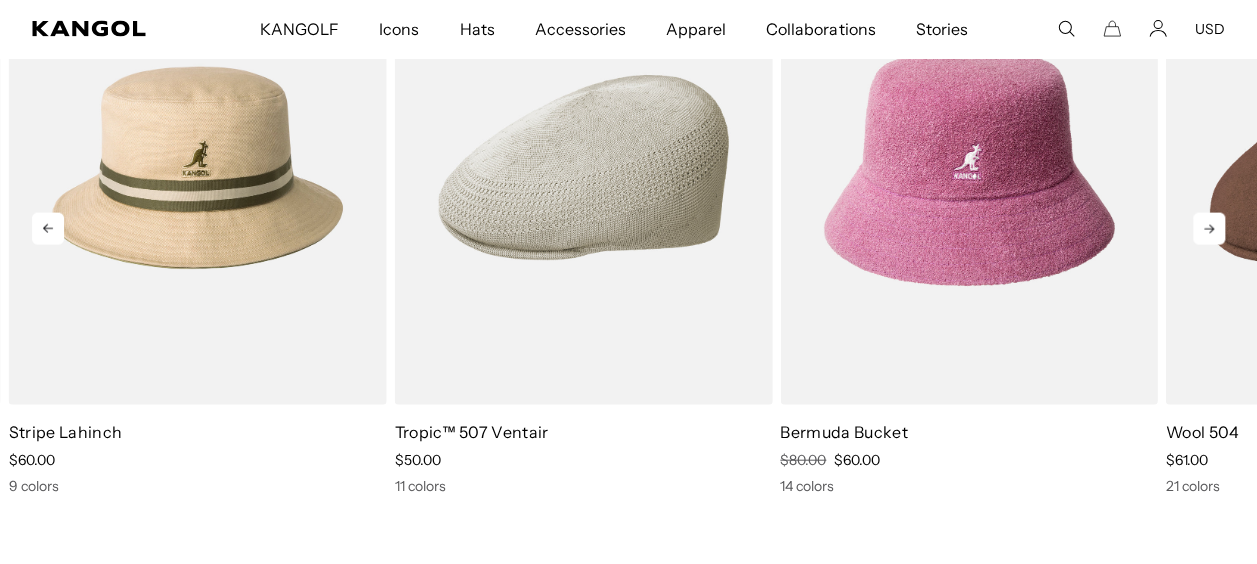 click 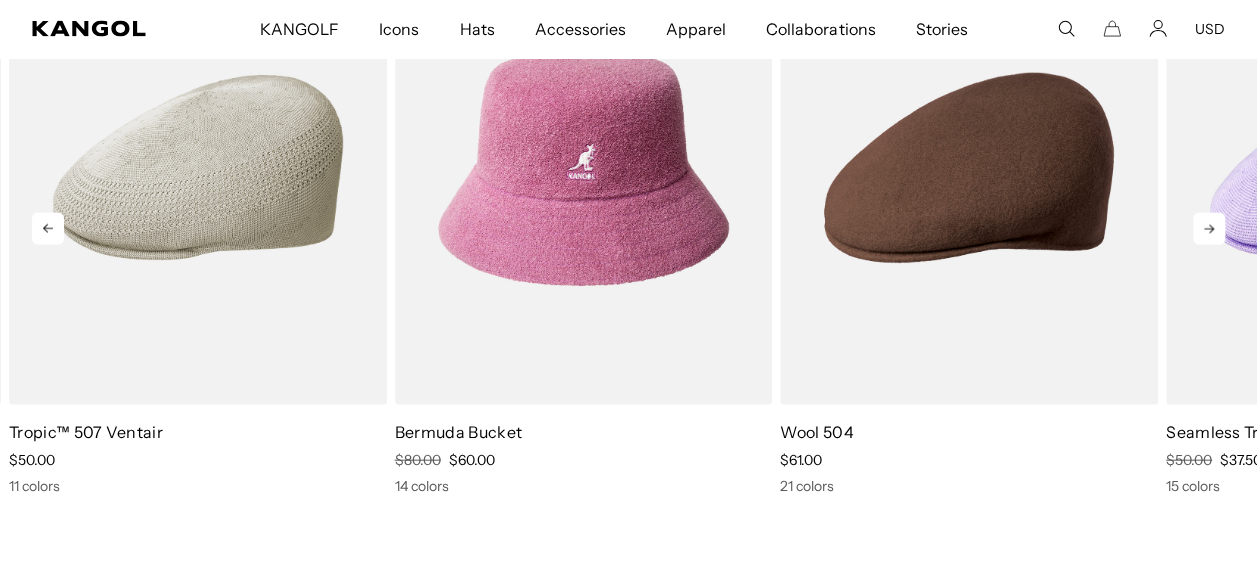 click 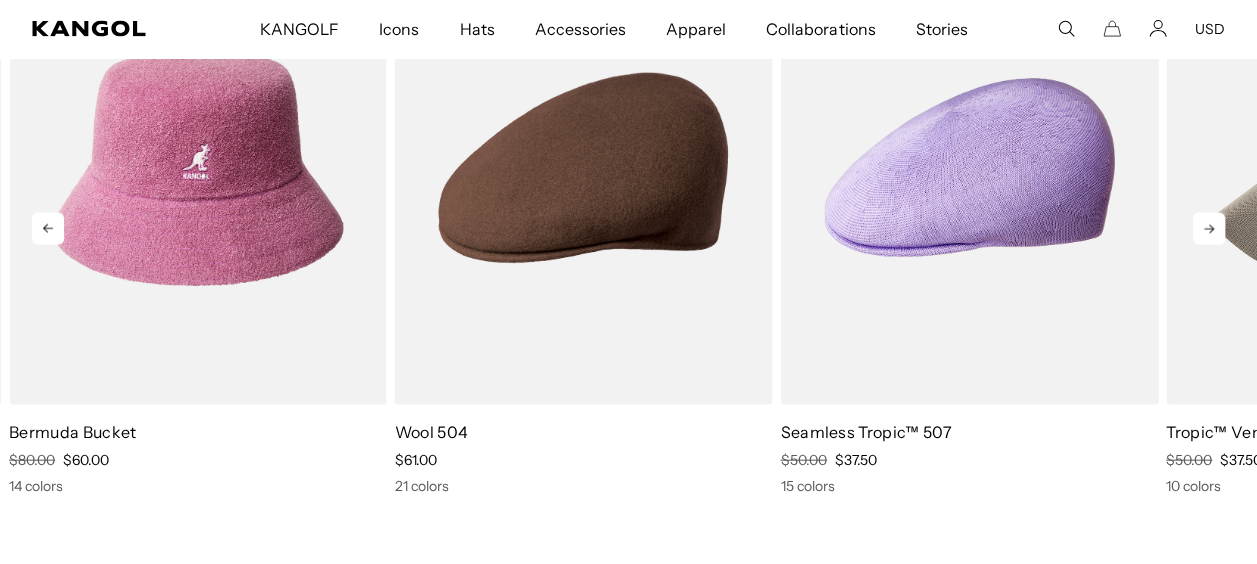 click 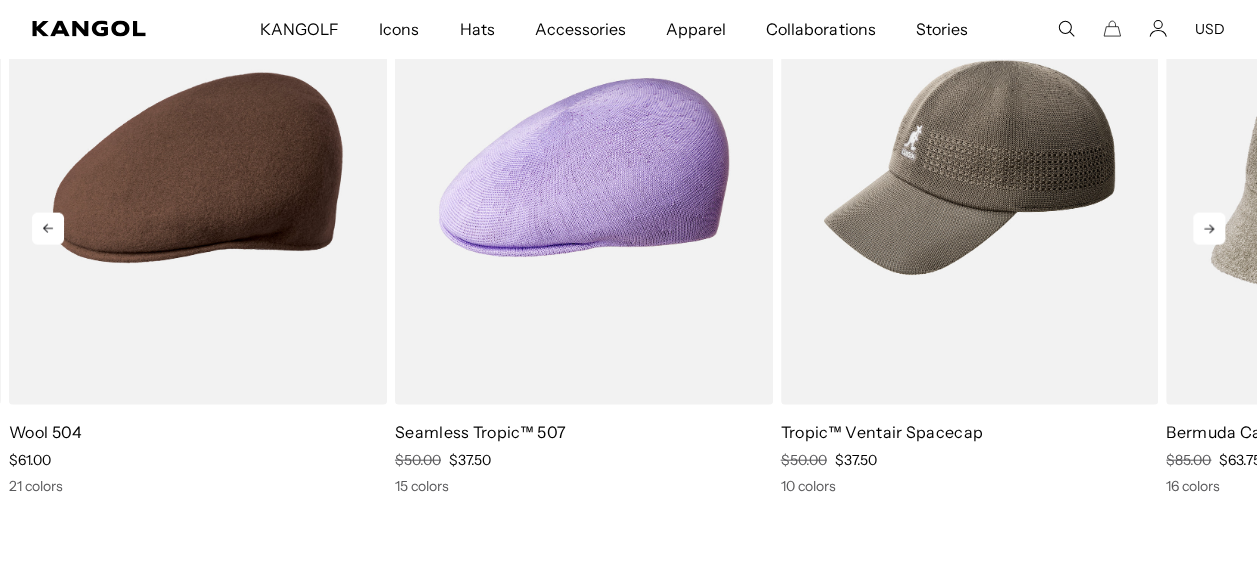 scroll, scrollTop: 0, scrollLeft: 412, axis: horizontal 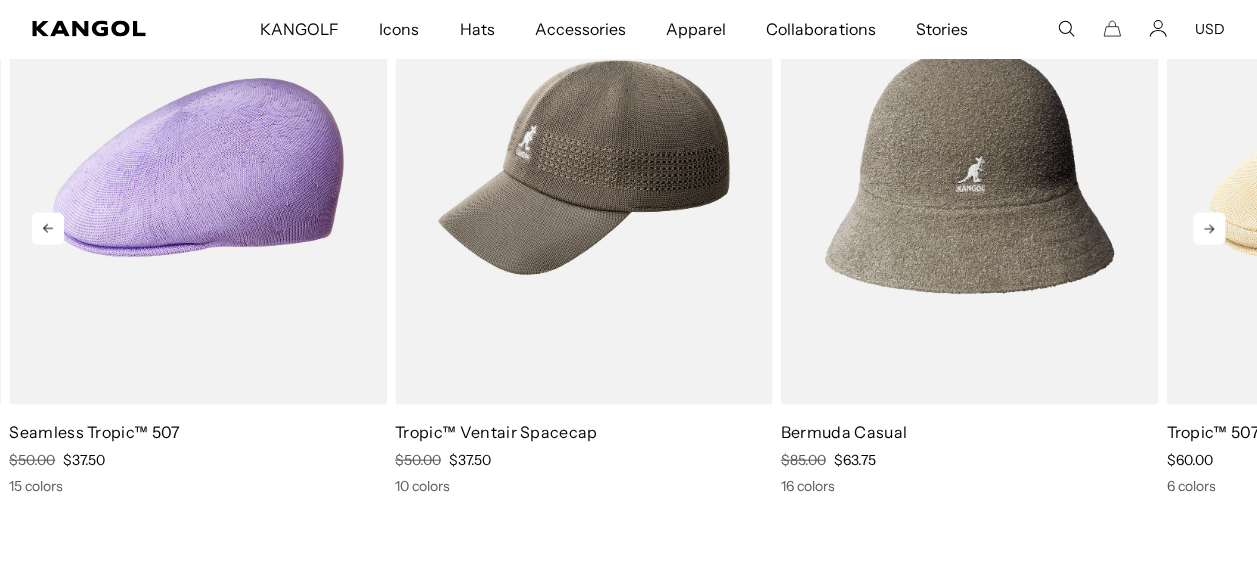 click 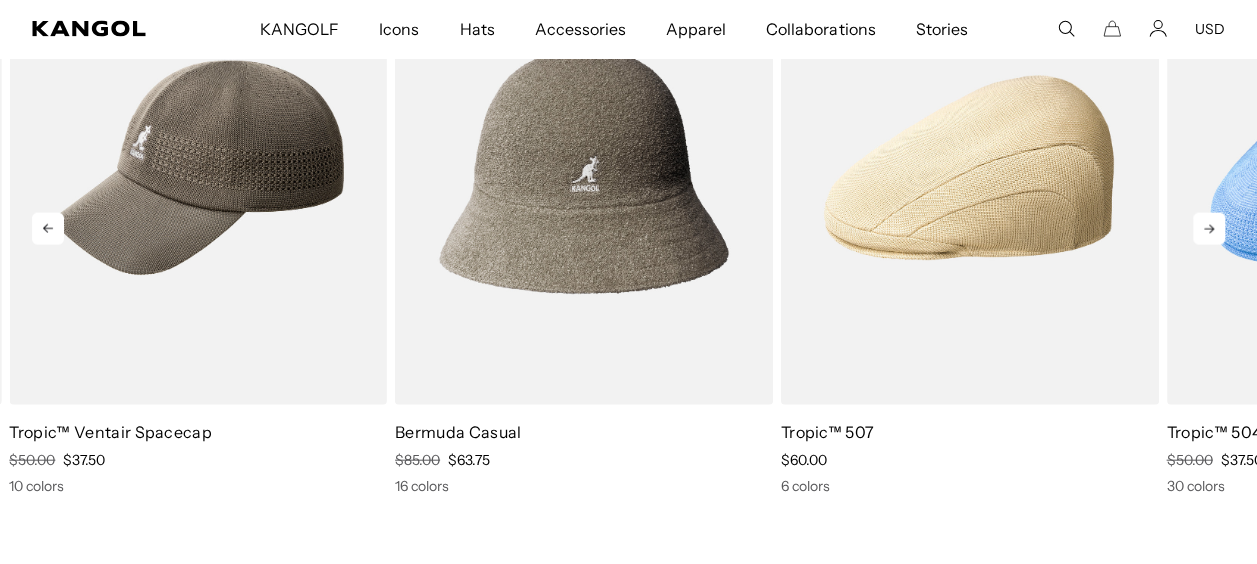 scroll, scrollTop: 0, scrollLeft: 0, axis: both 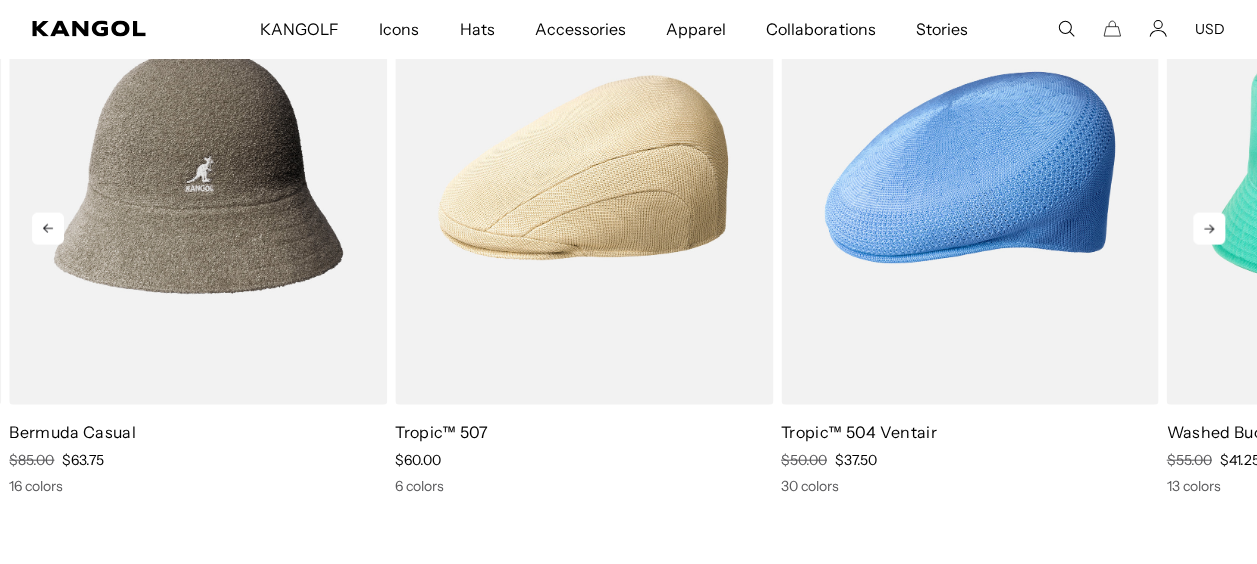click 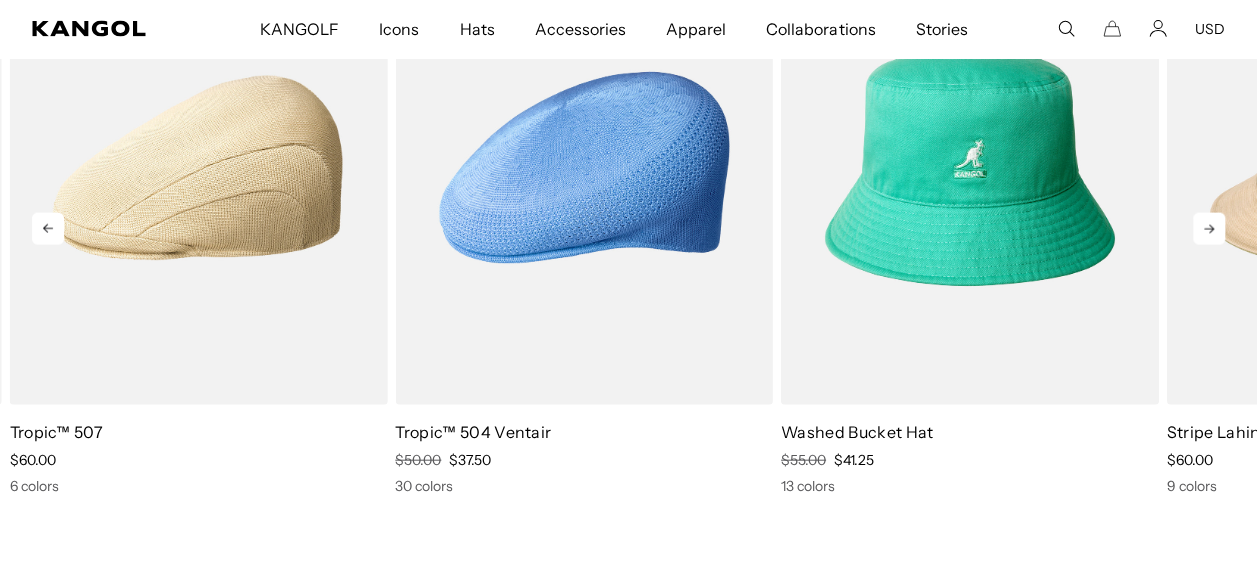 click 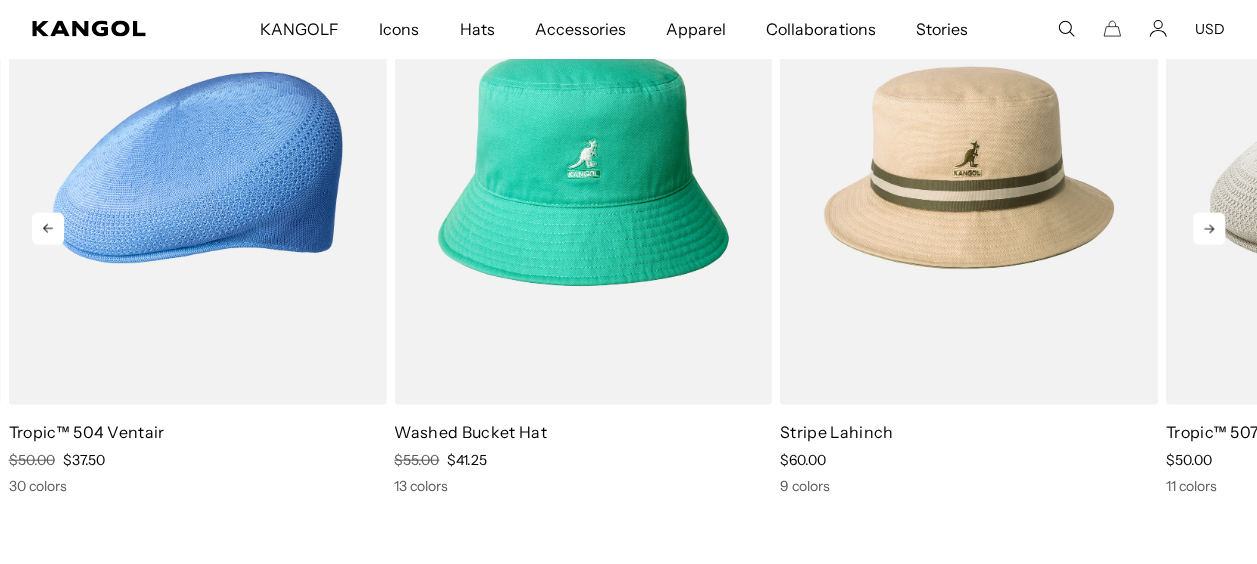 click 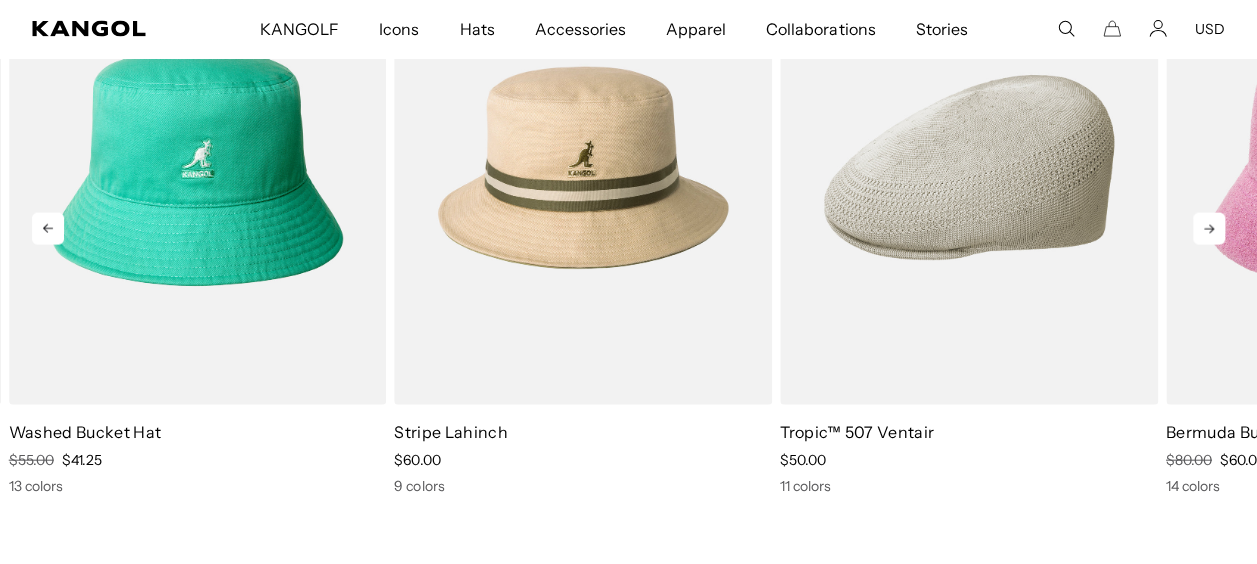 click 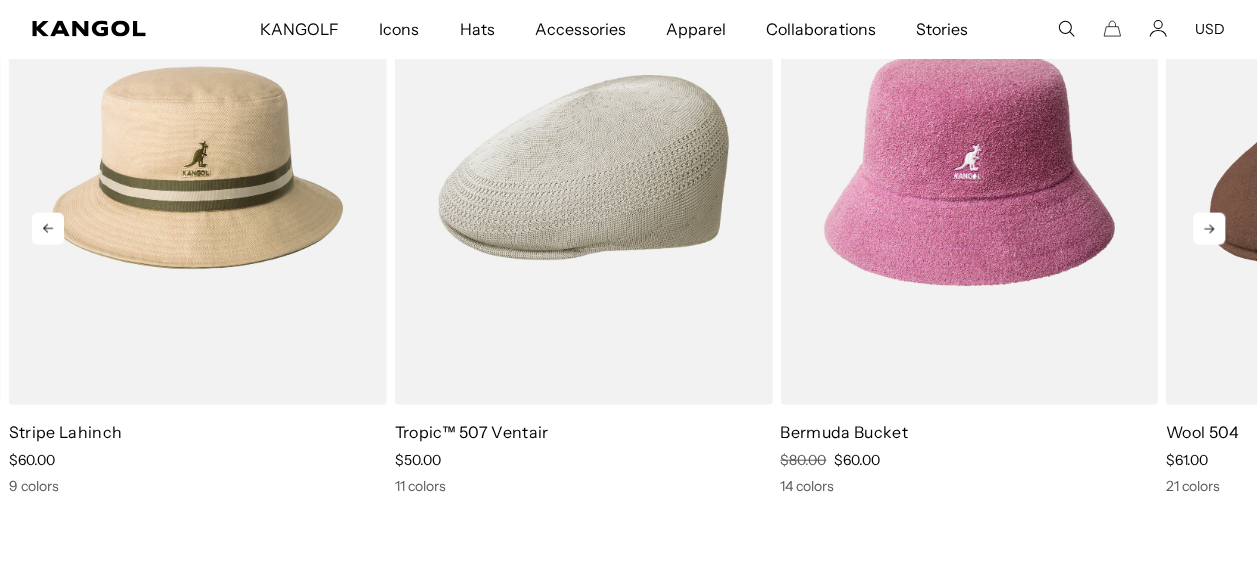 scroll, scrollTop: 0, scrollLeft: 412, axis: horizontal 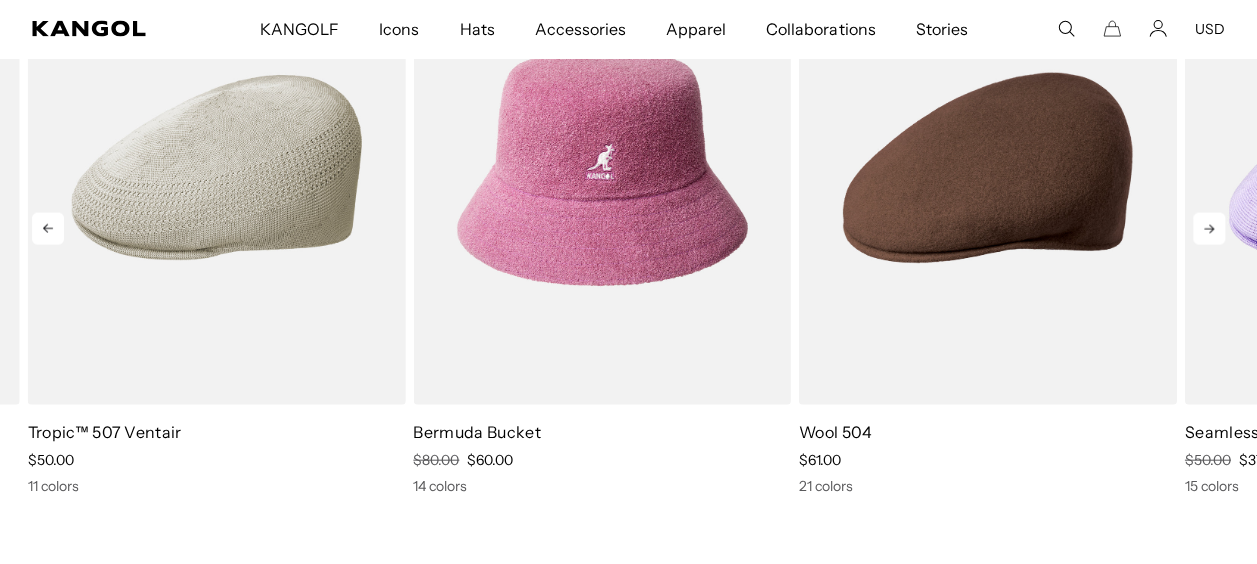 click on "Previous
Next
Regular Price $80.00 Sale Price" at bounding box center [628, 213] 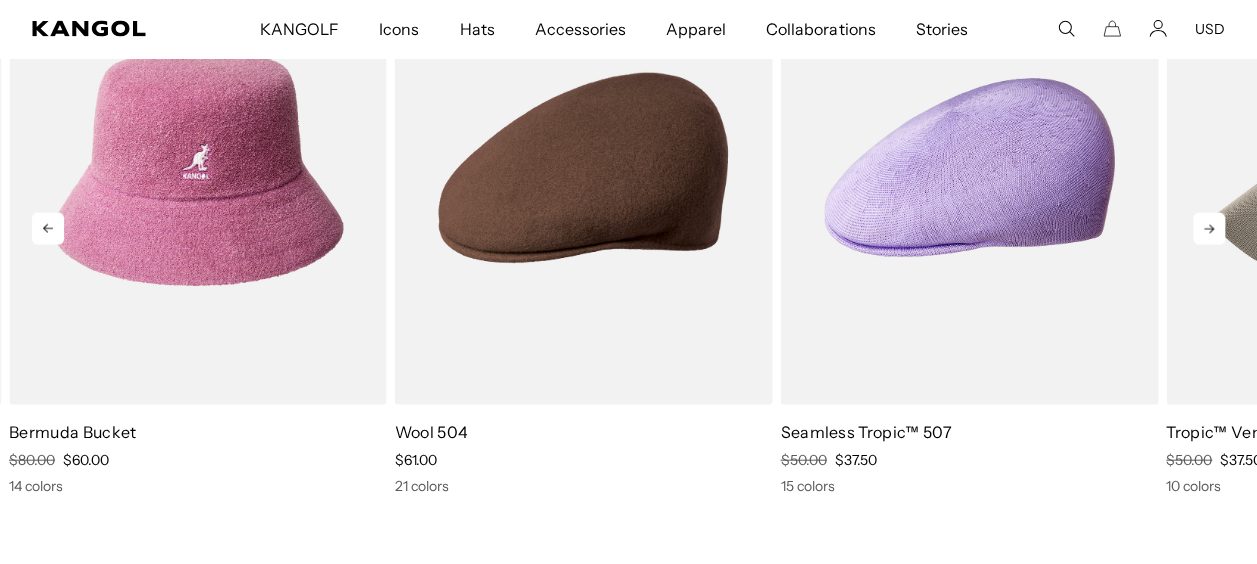 click 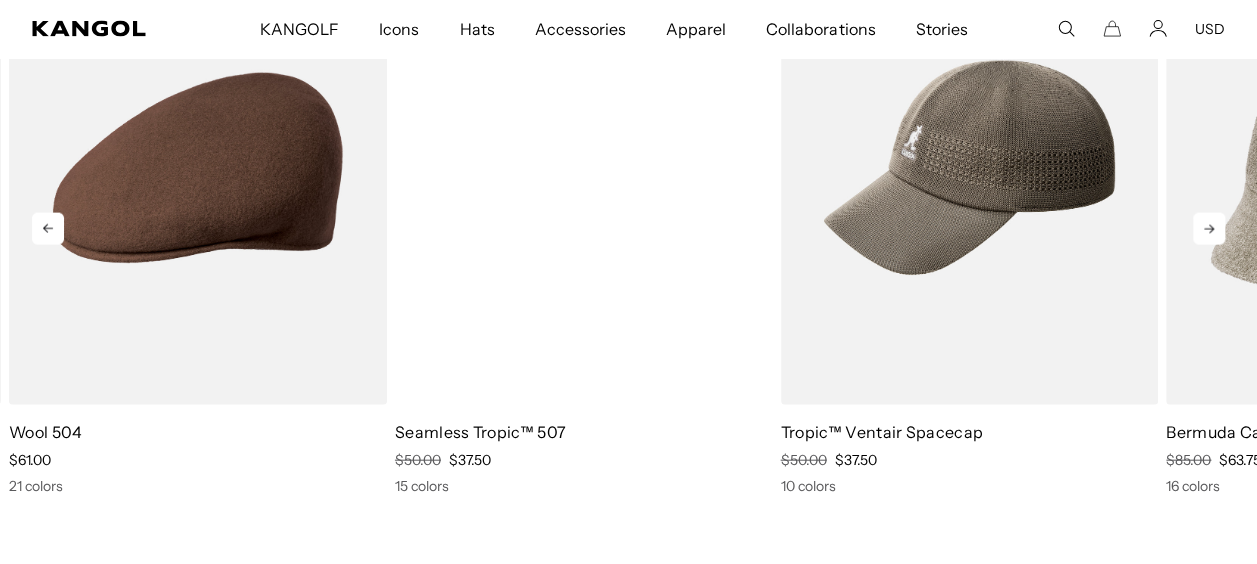 scroll, scrollTop: 0, scrollLeft: 0, axis: both 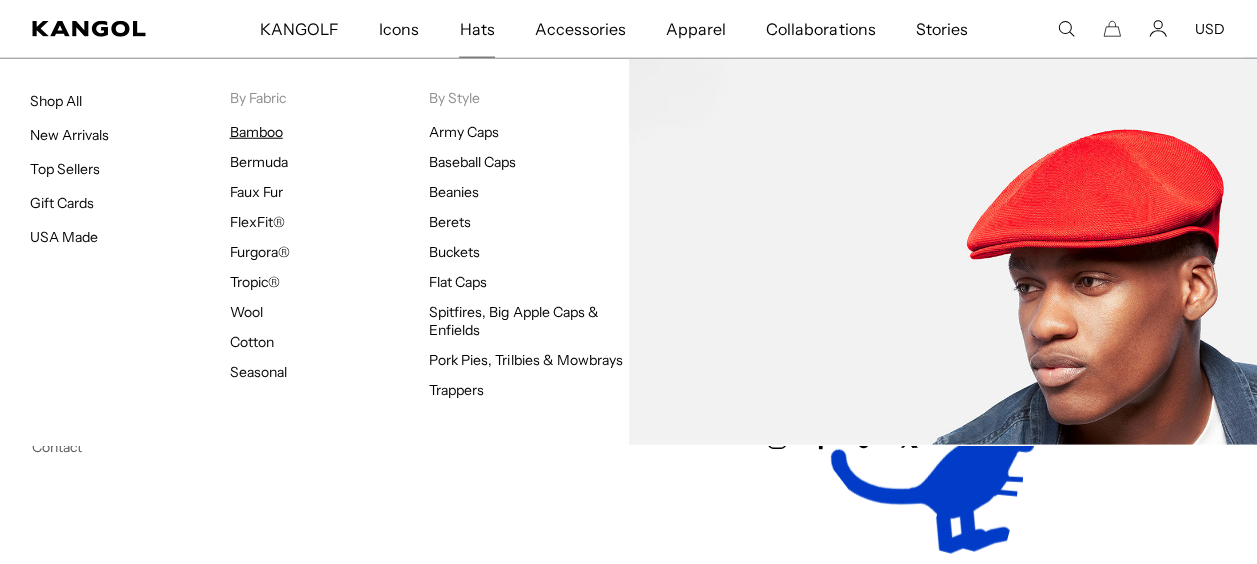 type 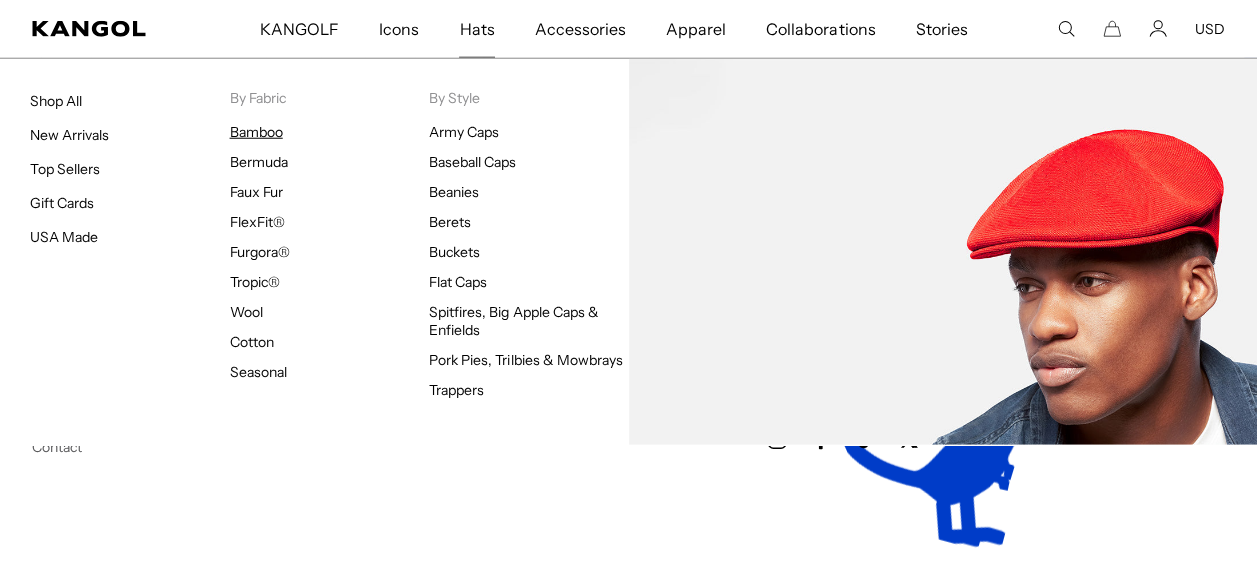 scroll, scrollTop: 0, scrollLeft: 0, axis: both 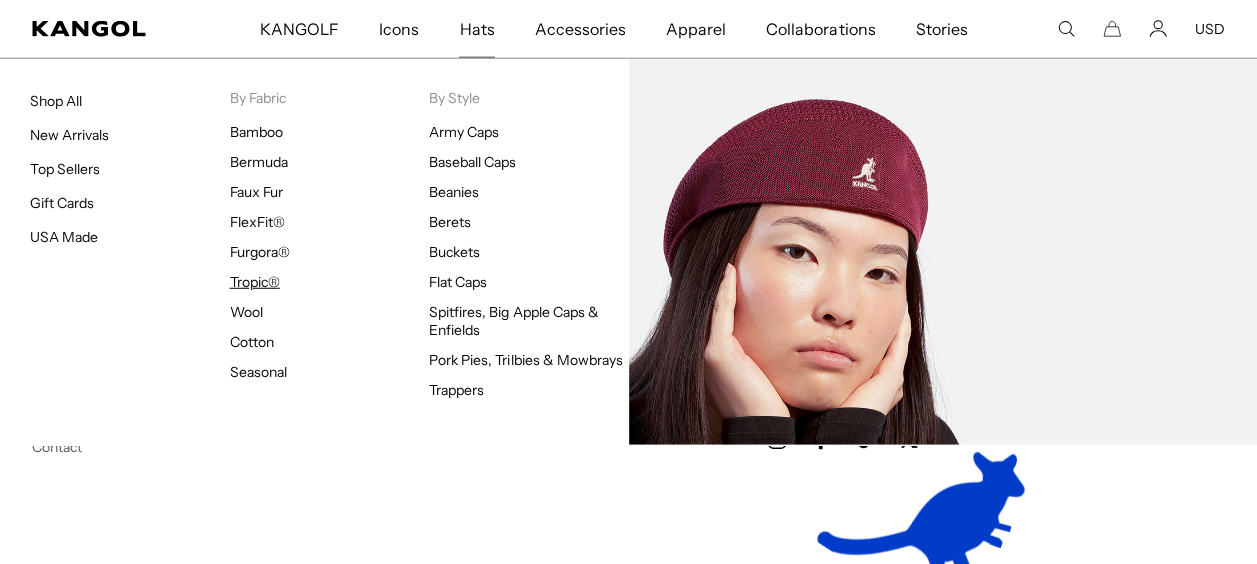 click on "Tropic®" at bounding box center [255, 282] 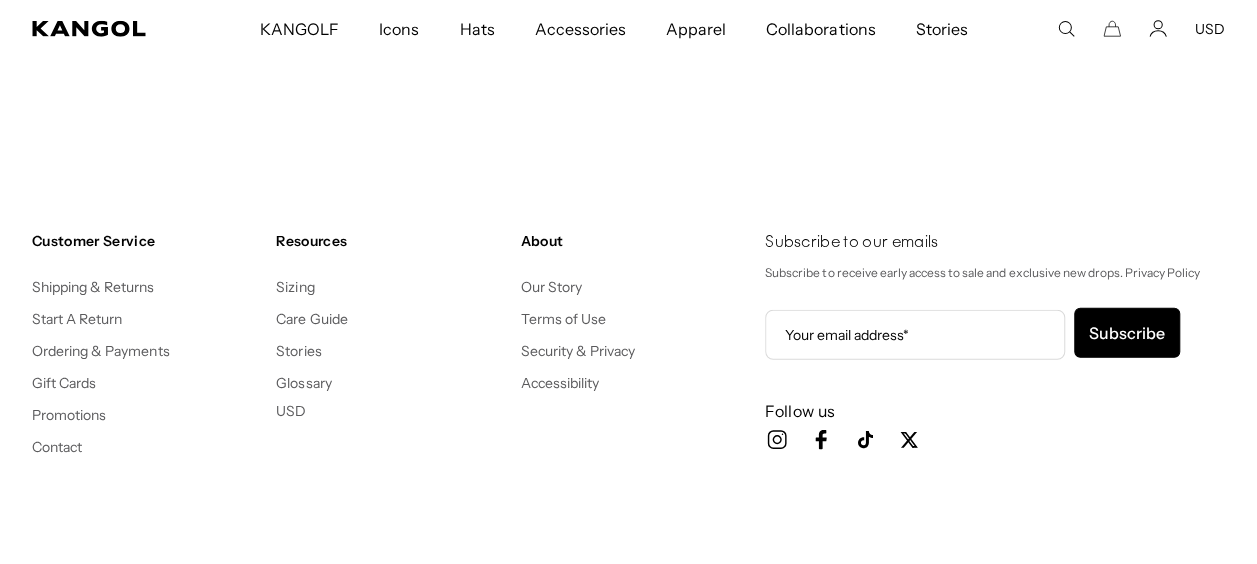 scroll, scrollTop: 0, scrollLeft: 0, axis: both 